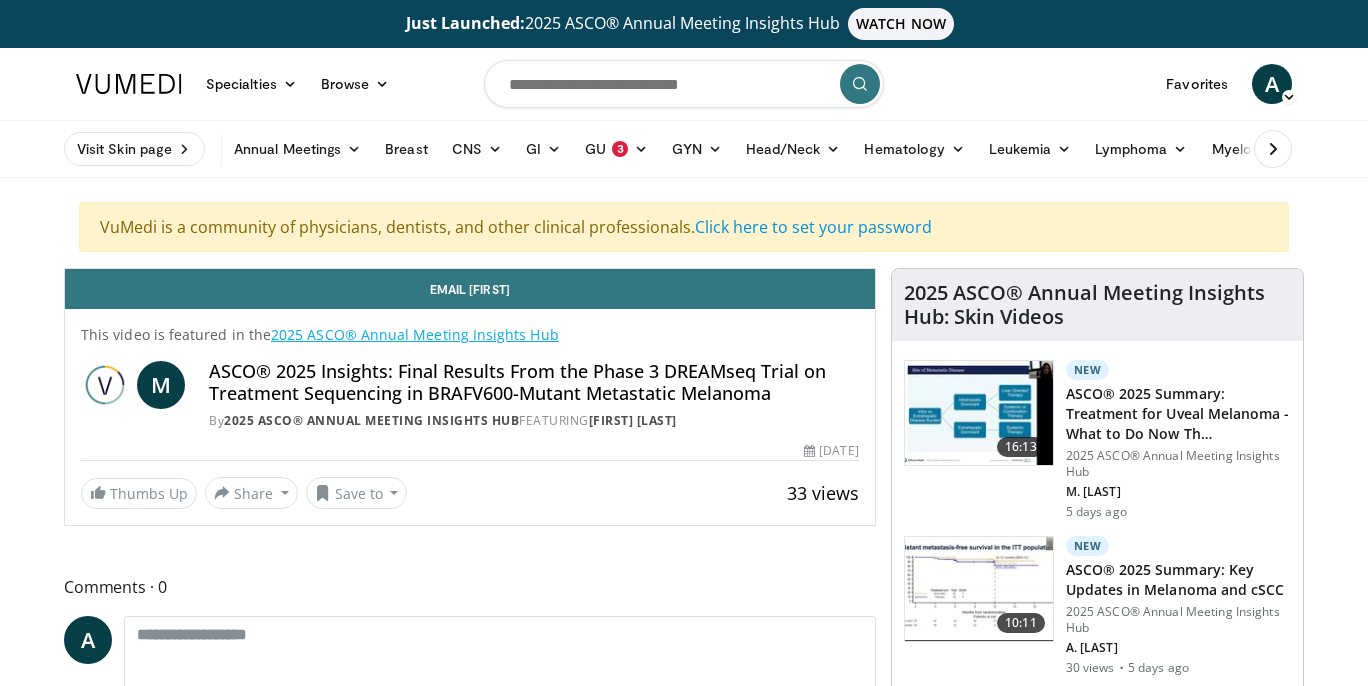 scroll, scrollTop: 0, scrollLeft: 0, axis: both 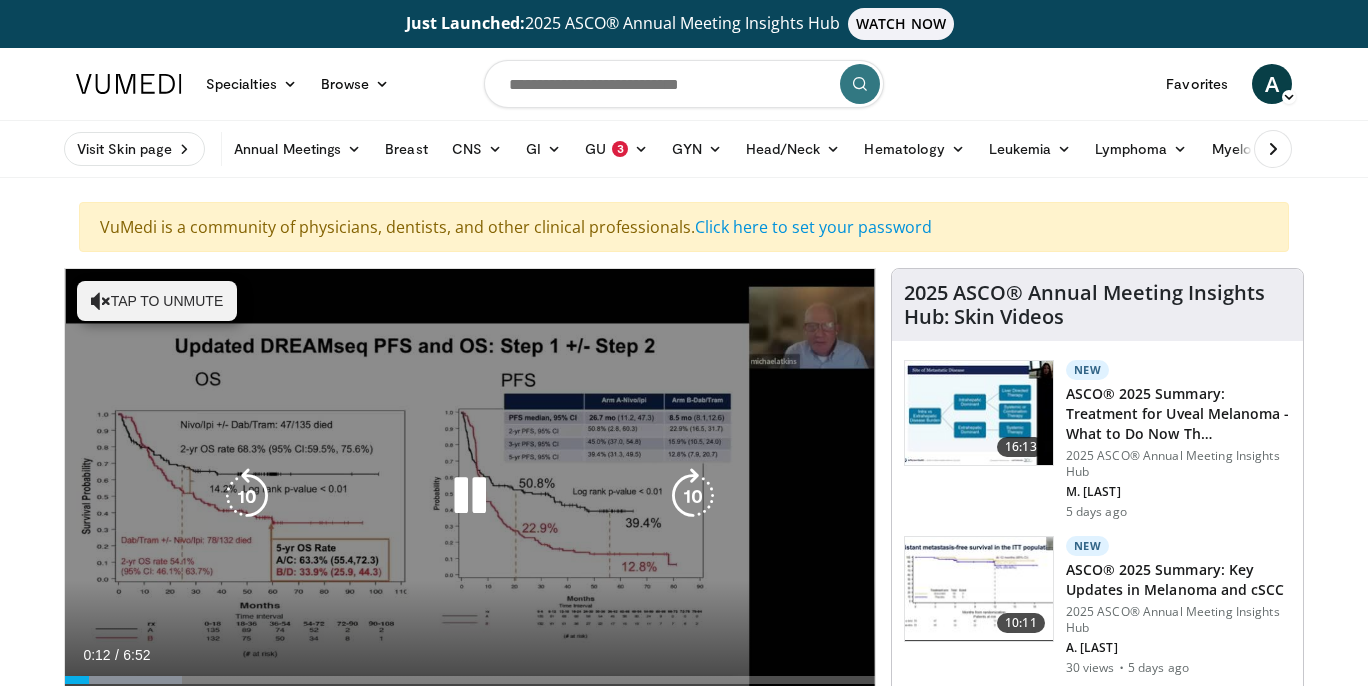 click on "Tap to unmute" at bounding box center (157, 301) 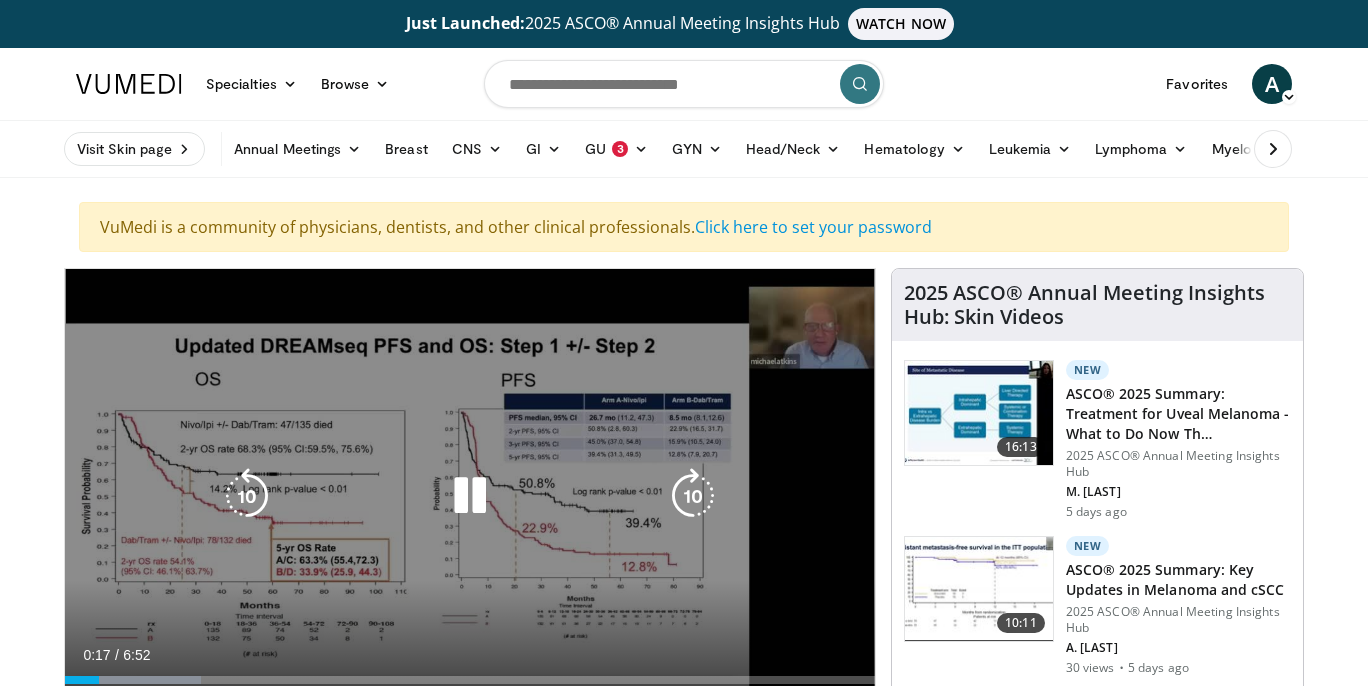 click at bounding box center (470, 496) 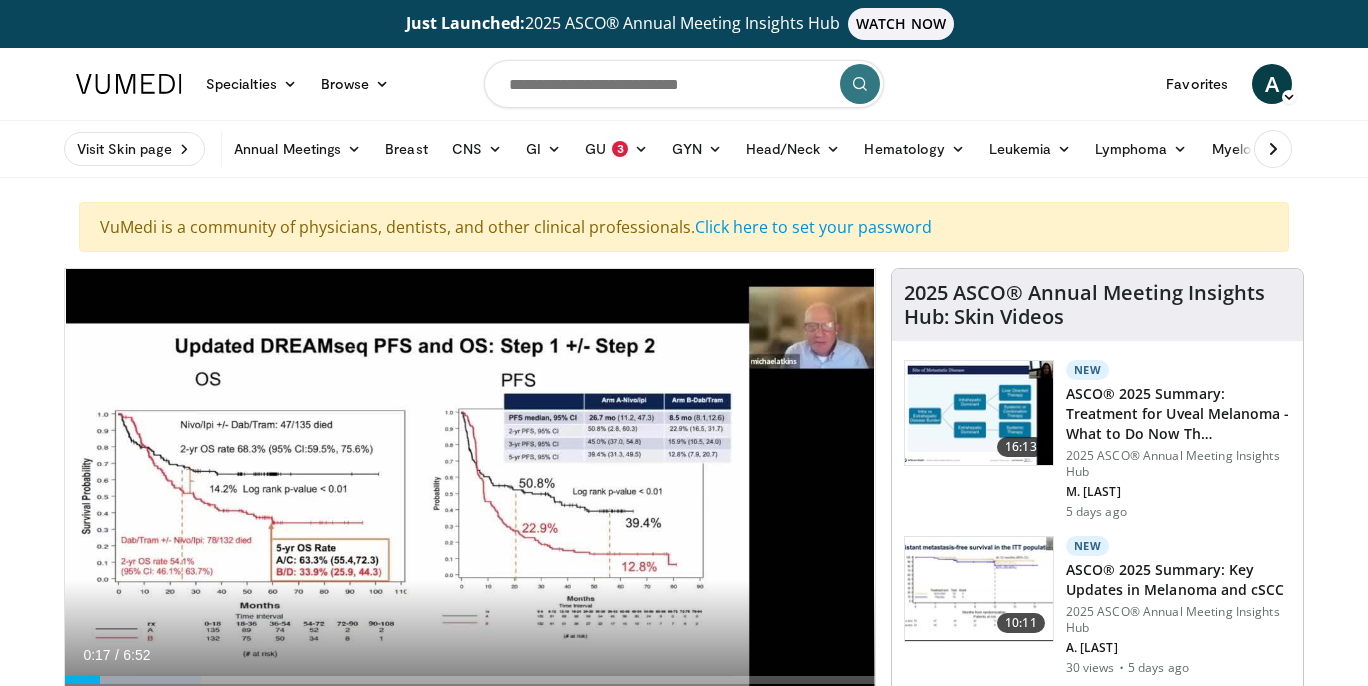 click on "10 seconds
Tap to unmute" at bounding box center [470, 496] 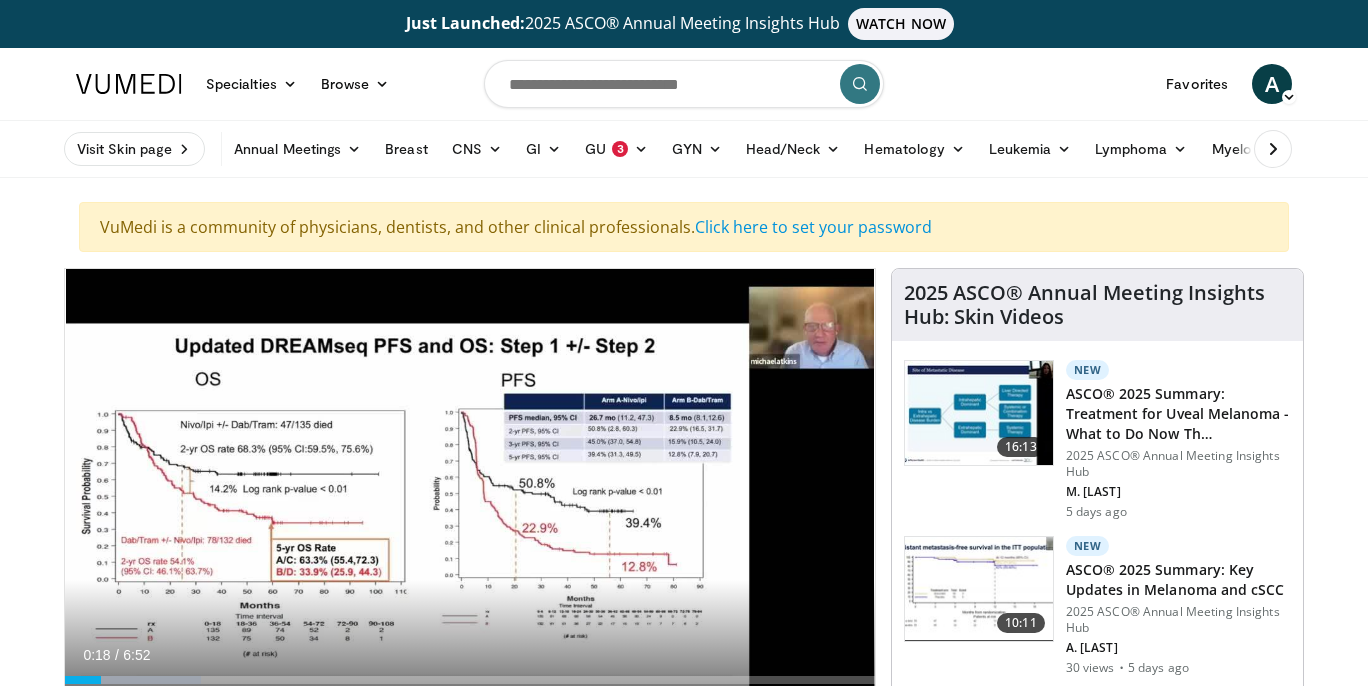 click on "10 seconds
Tap to unmute" at bounding box center [470, 496] 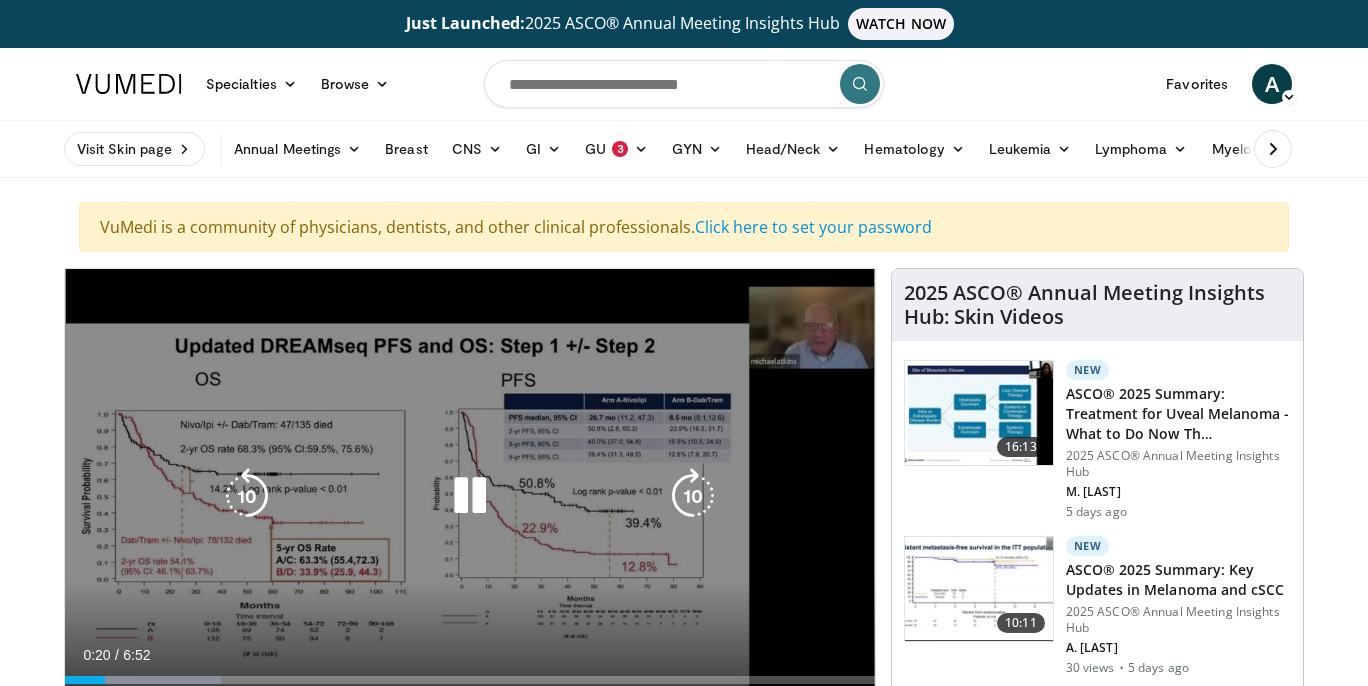 click at bounding box center (470, 496) 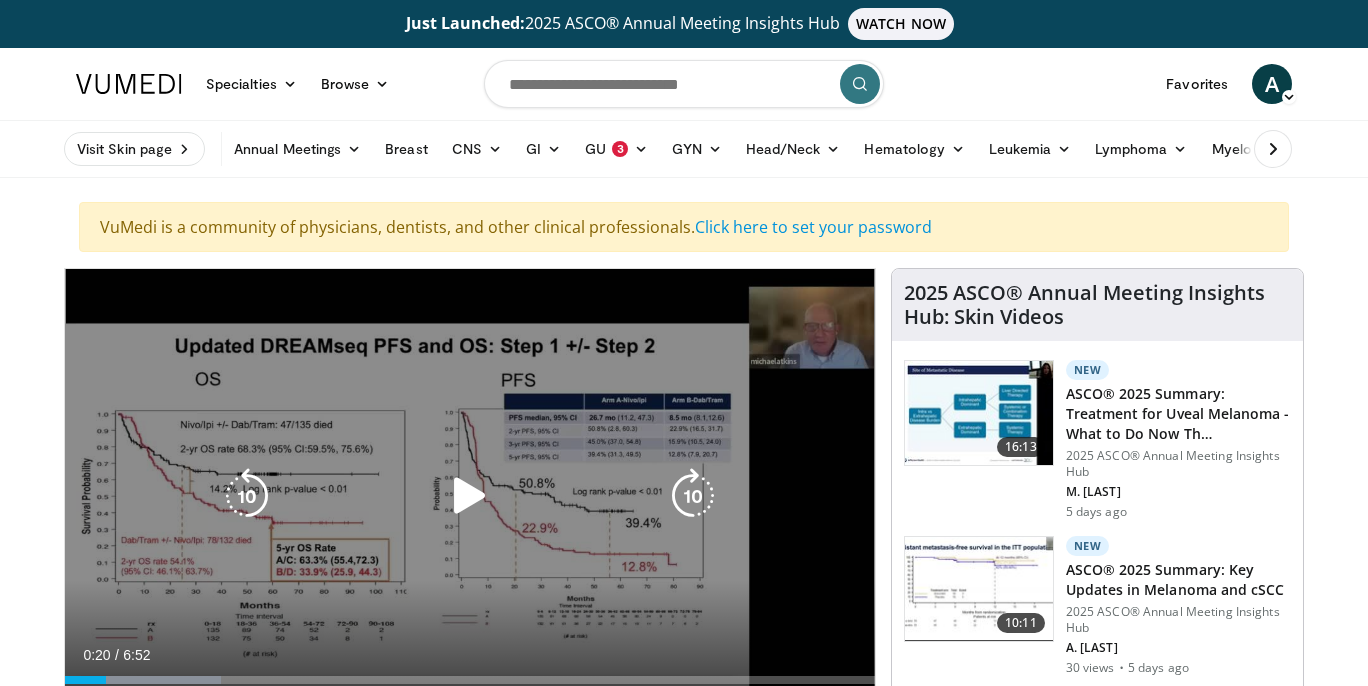 click at bounding box center (470, 496) 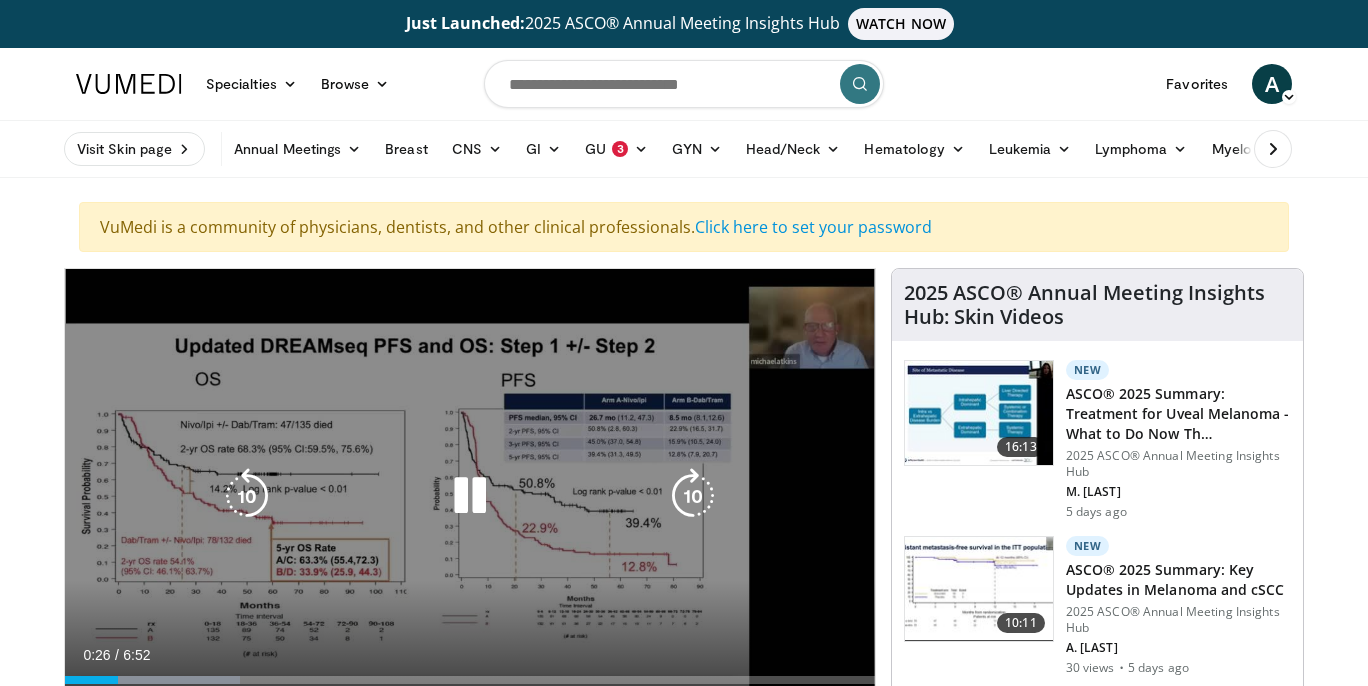 click at bounding box center [470, 496] 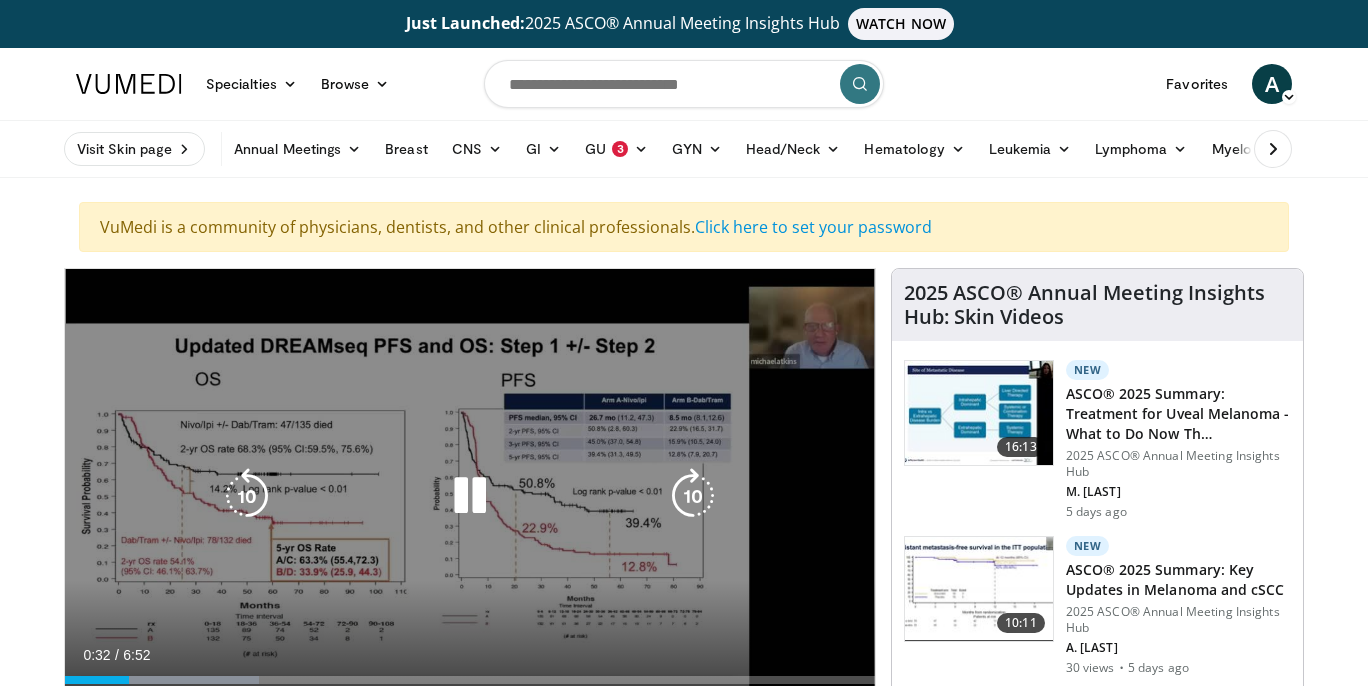 click at bounding box center [470, 496] 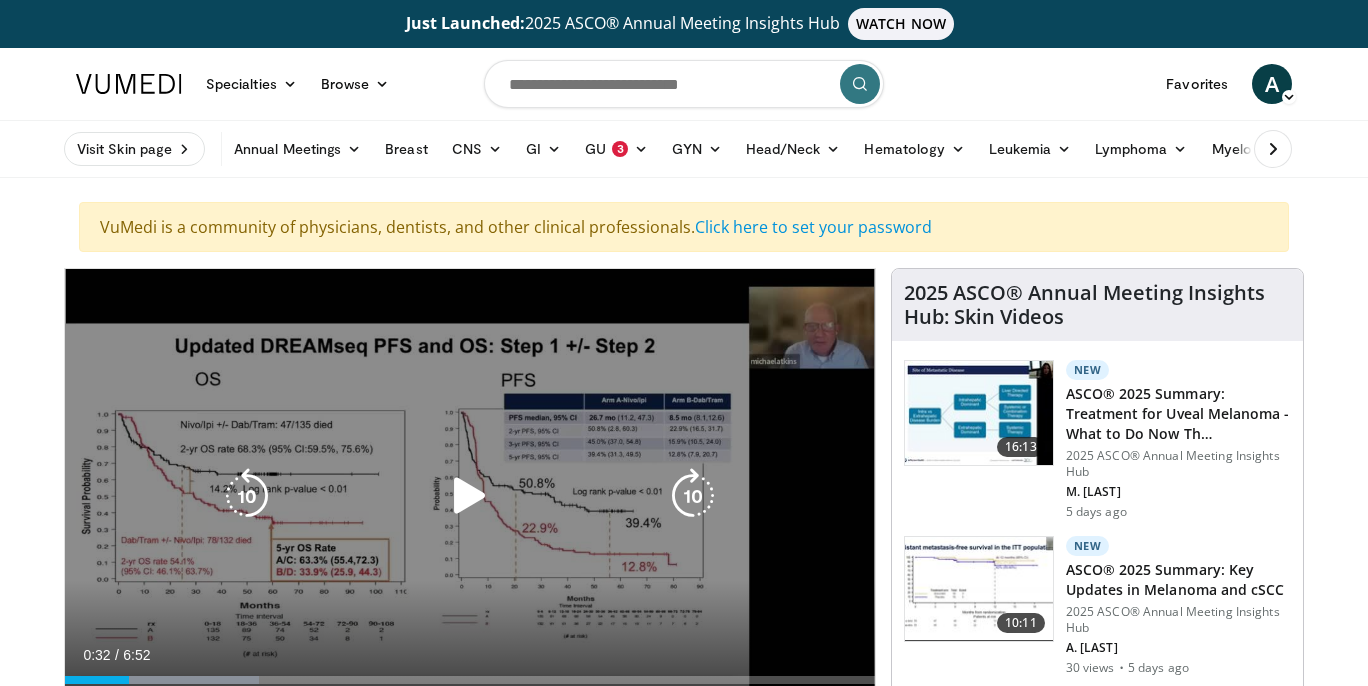 click at bounding box center (470, 496) 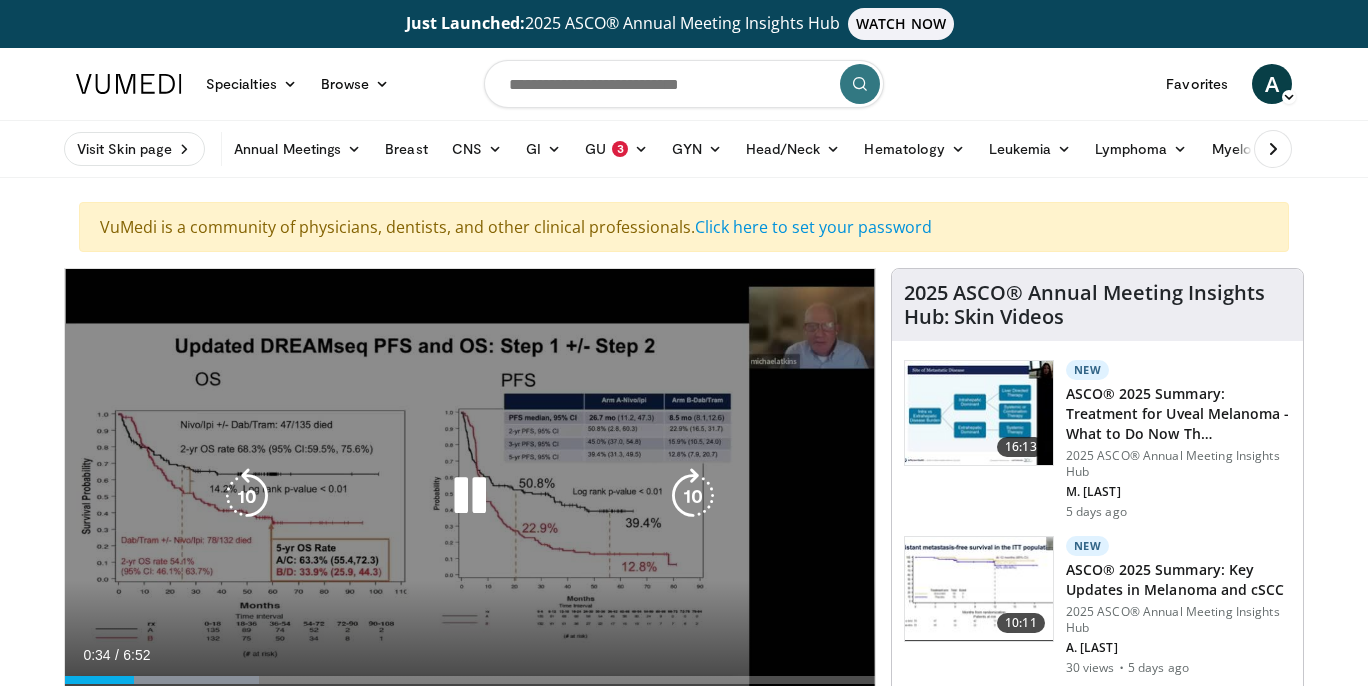 type 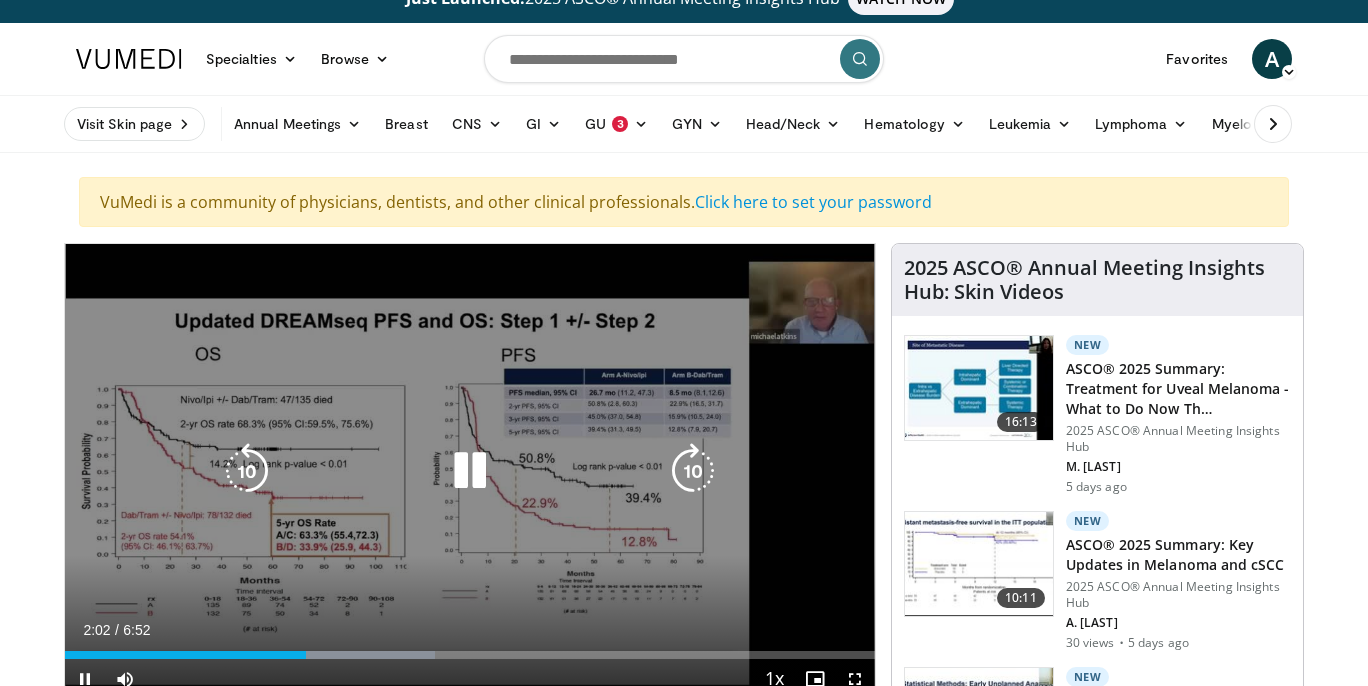 scroll, scrollTop: 23, scrollLeft: 0, axis: vertical 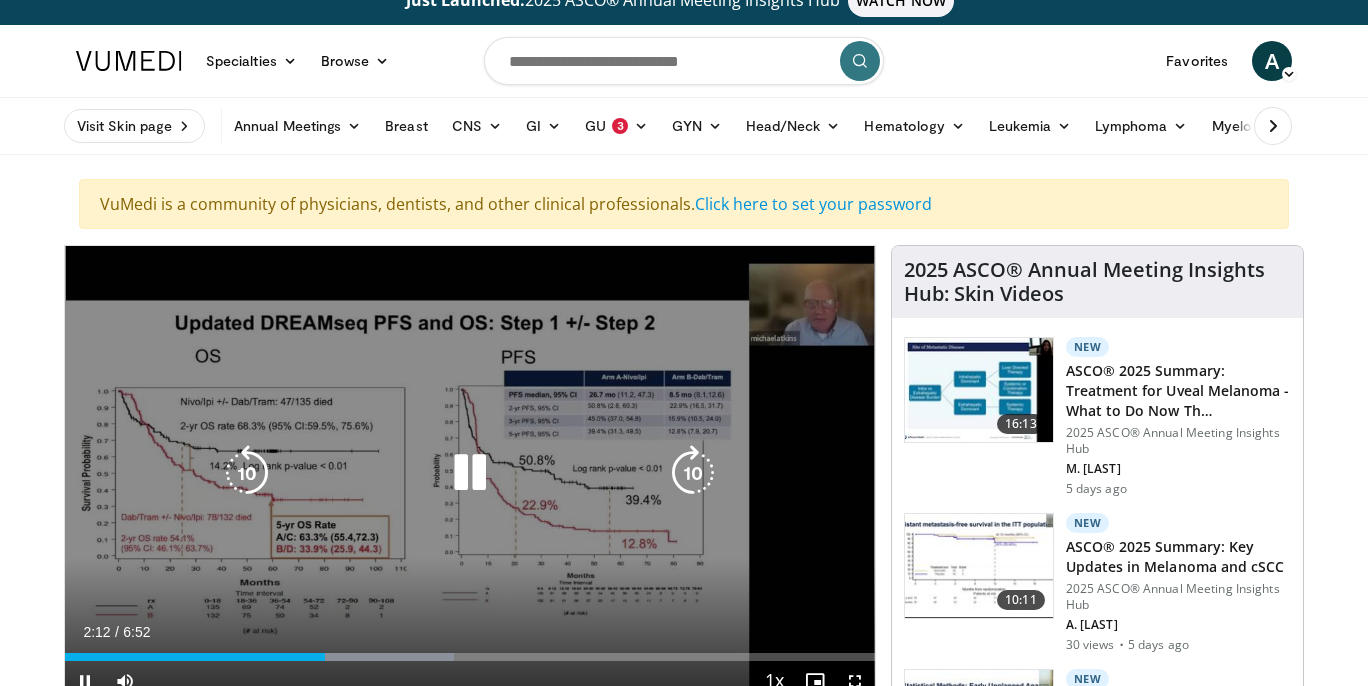 click at bounding box center [470, 473] 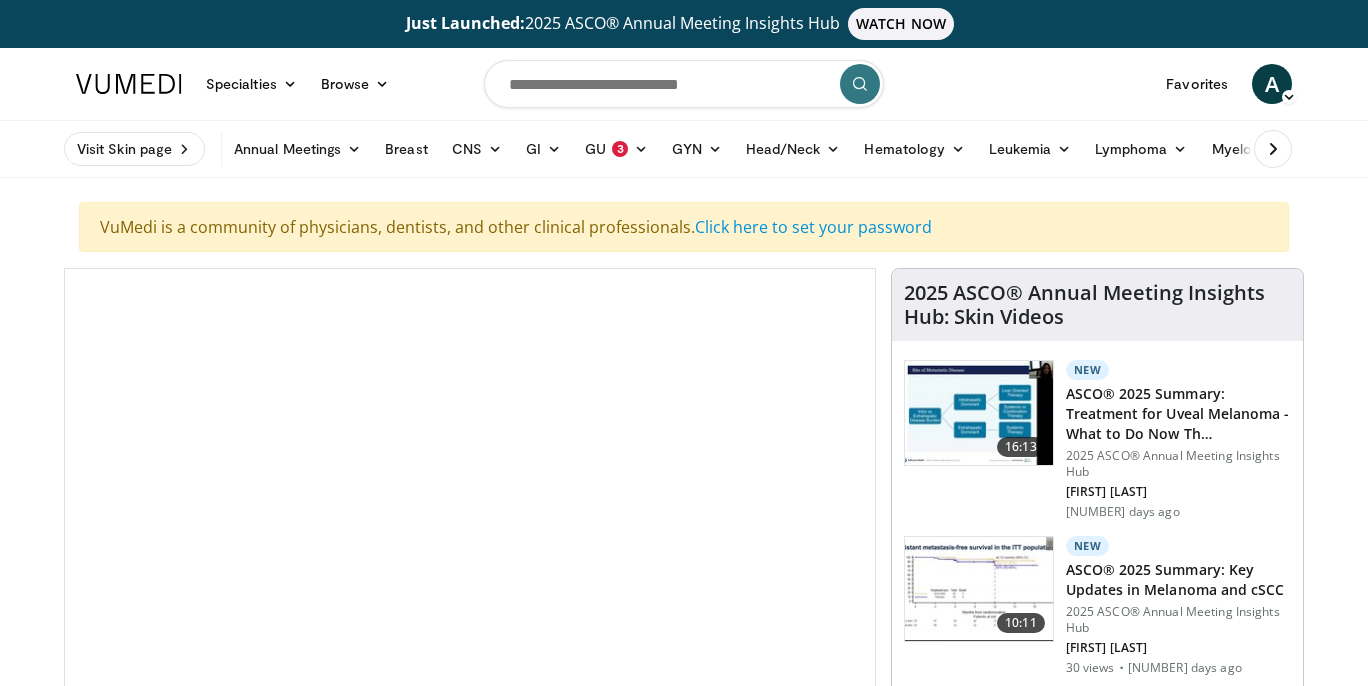 scroll, scrollTop: 0, scrollLeft: 0, axis: both 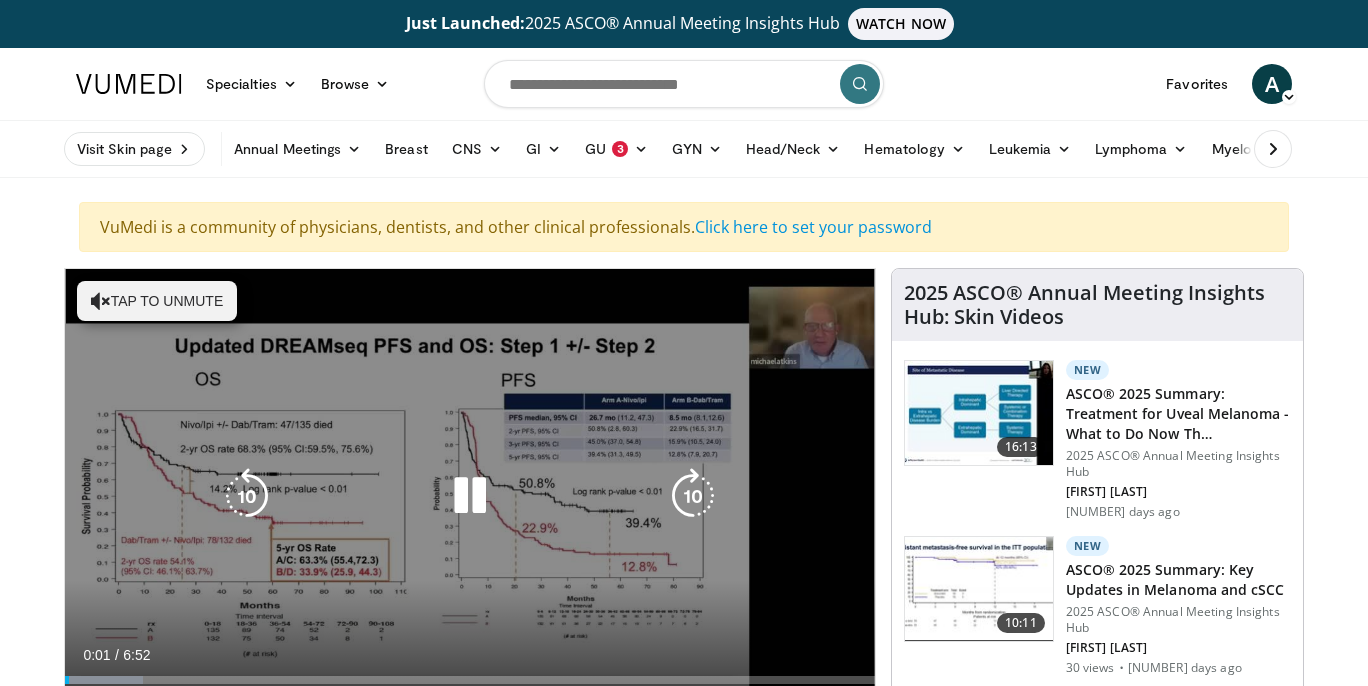click on "Tap to unmute" at bounding box center [157, 301] 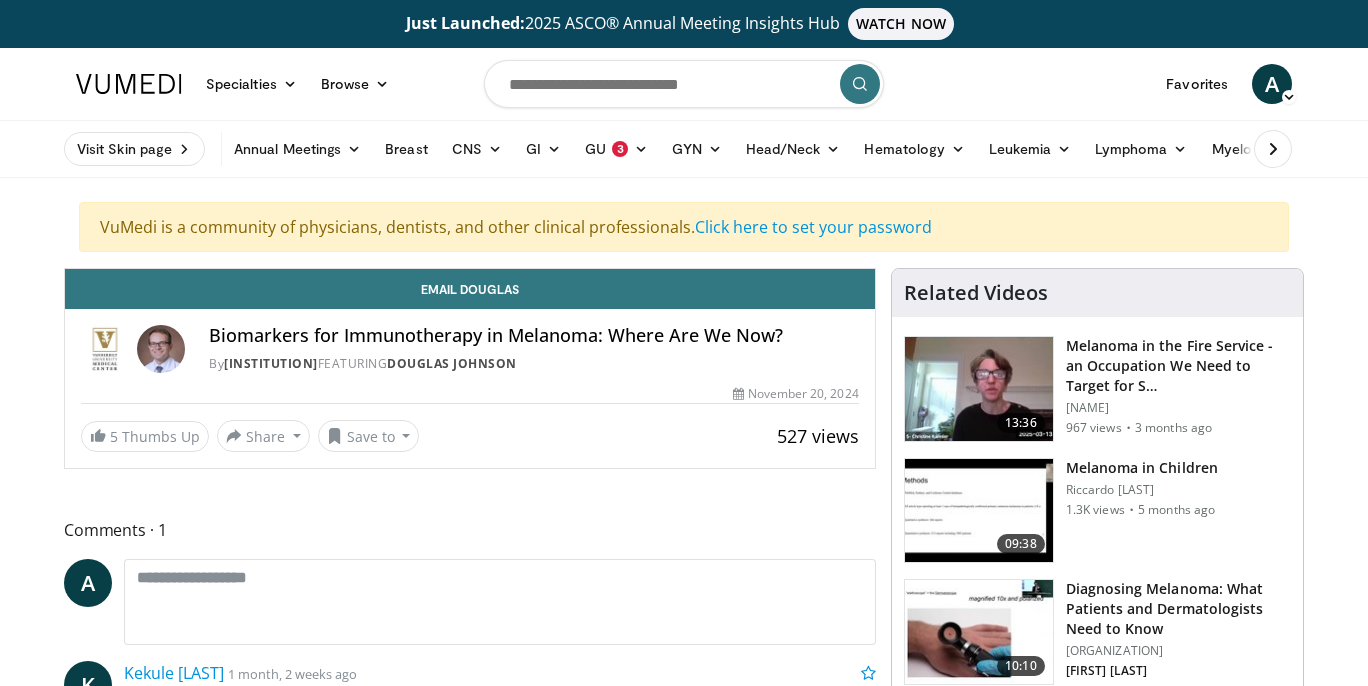 scroll, scrollTop: 0, scrollLeft: 0, axis: both 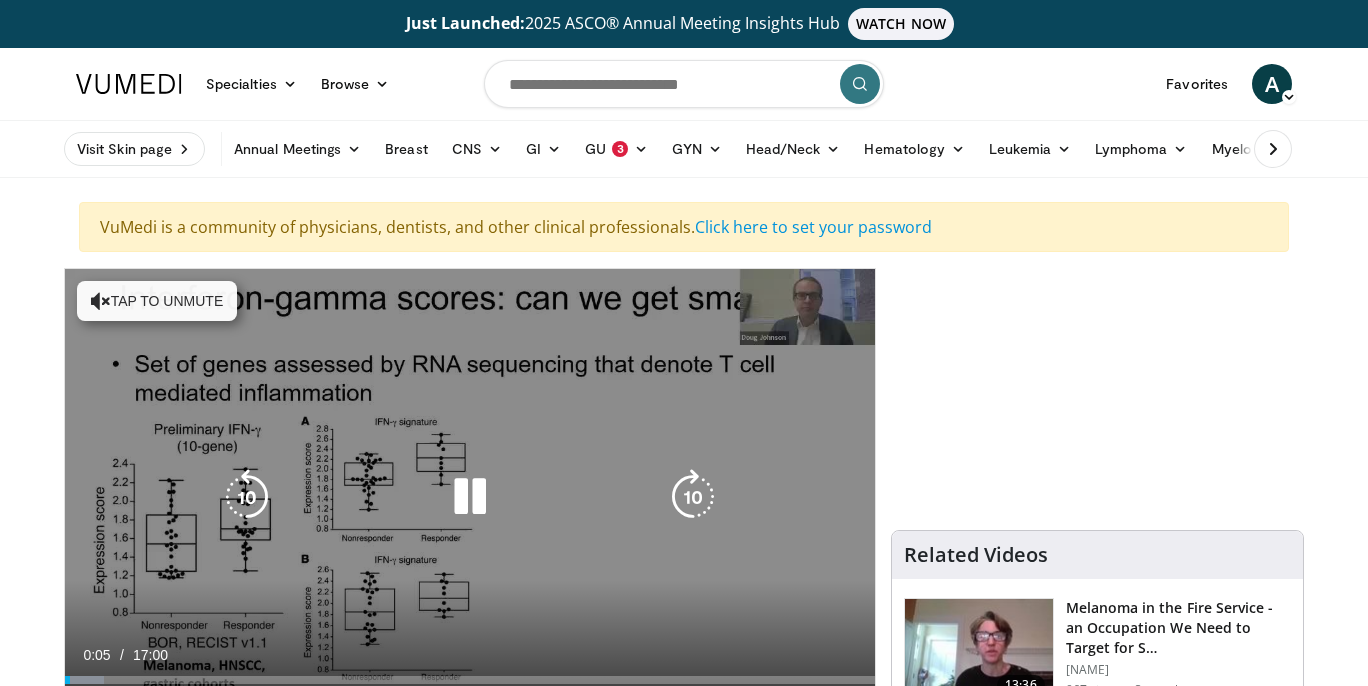 click on "Tap to unmute" at bounding box center [157, 301] 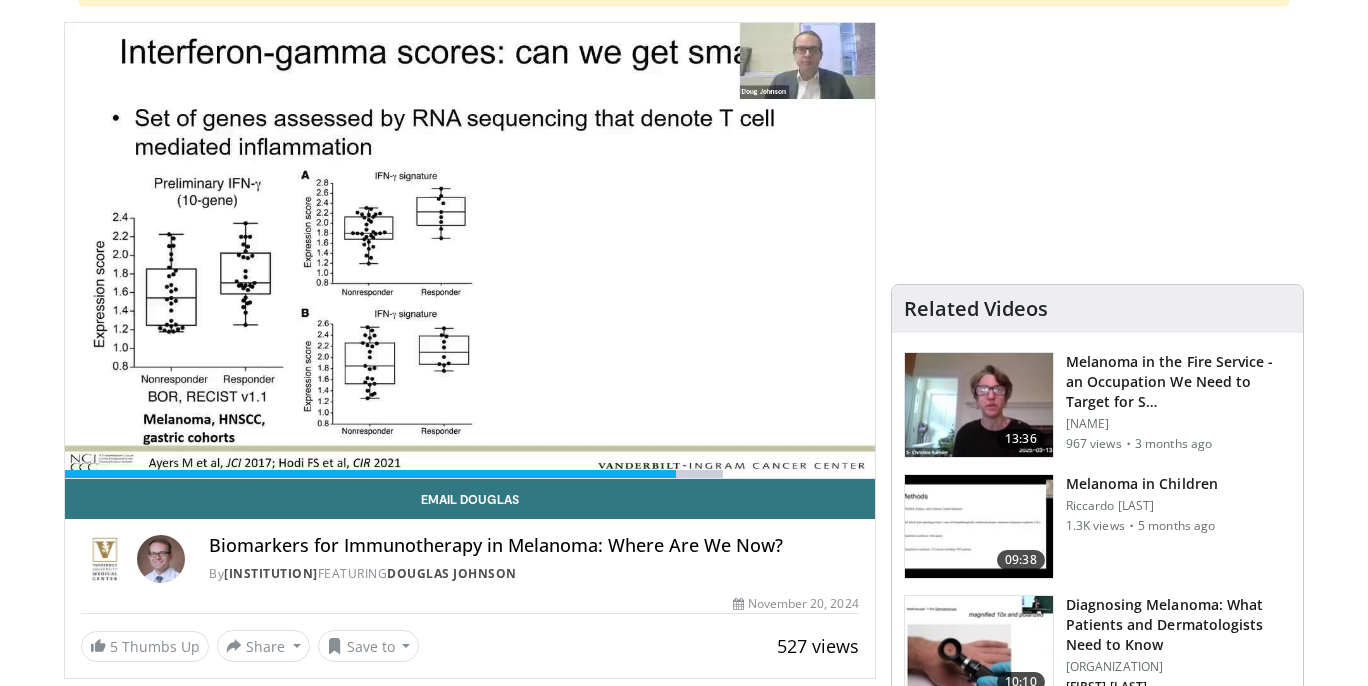 scroll, scrollTop: 250, scrollLeft: 0, axis: vertical 